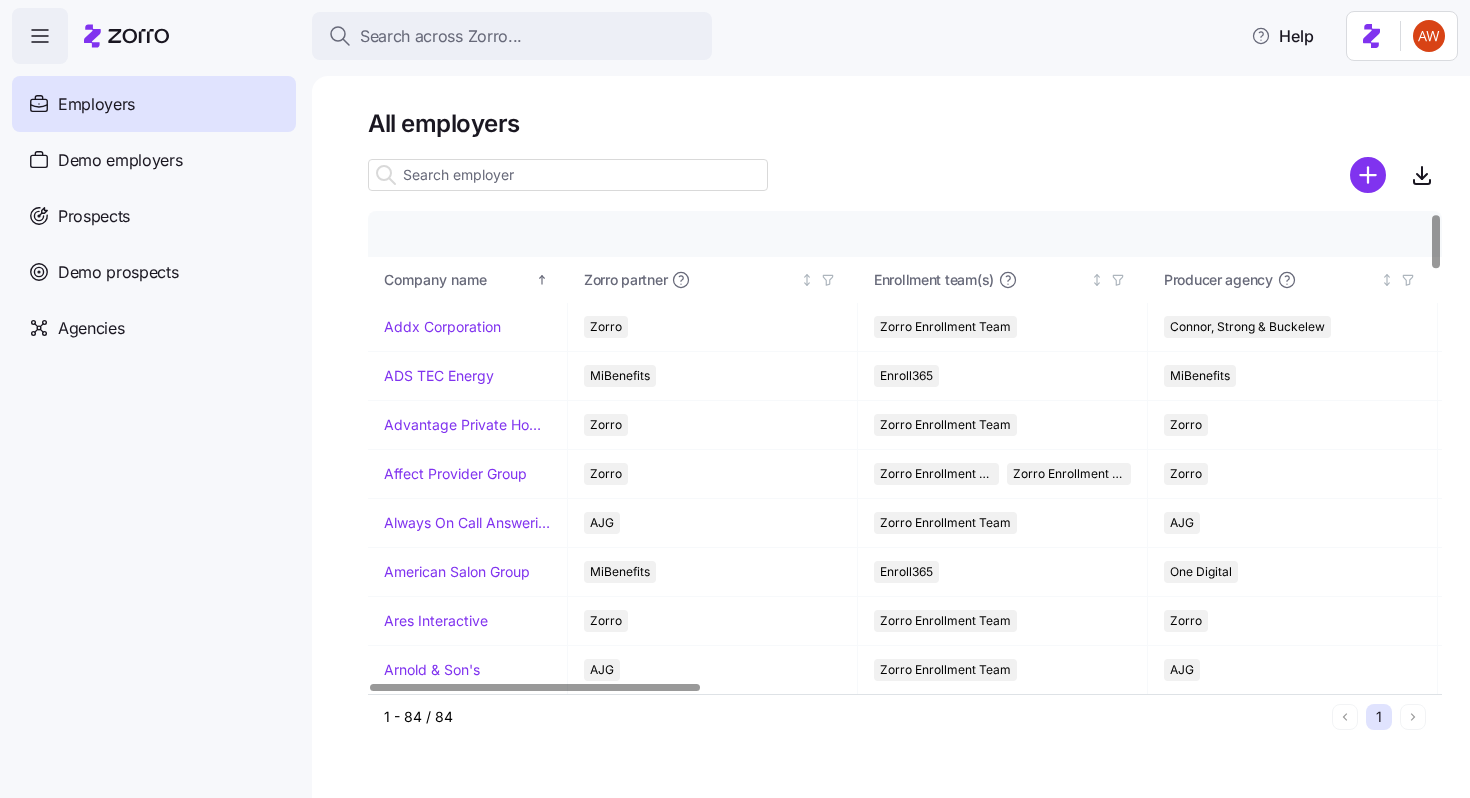 scroll, scrollTop: 0, scrollLeft: 0, axis: both 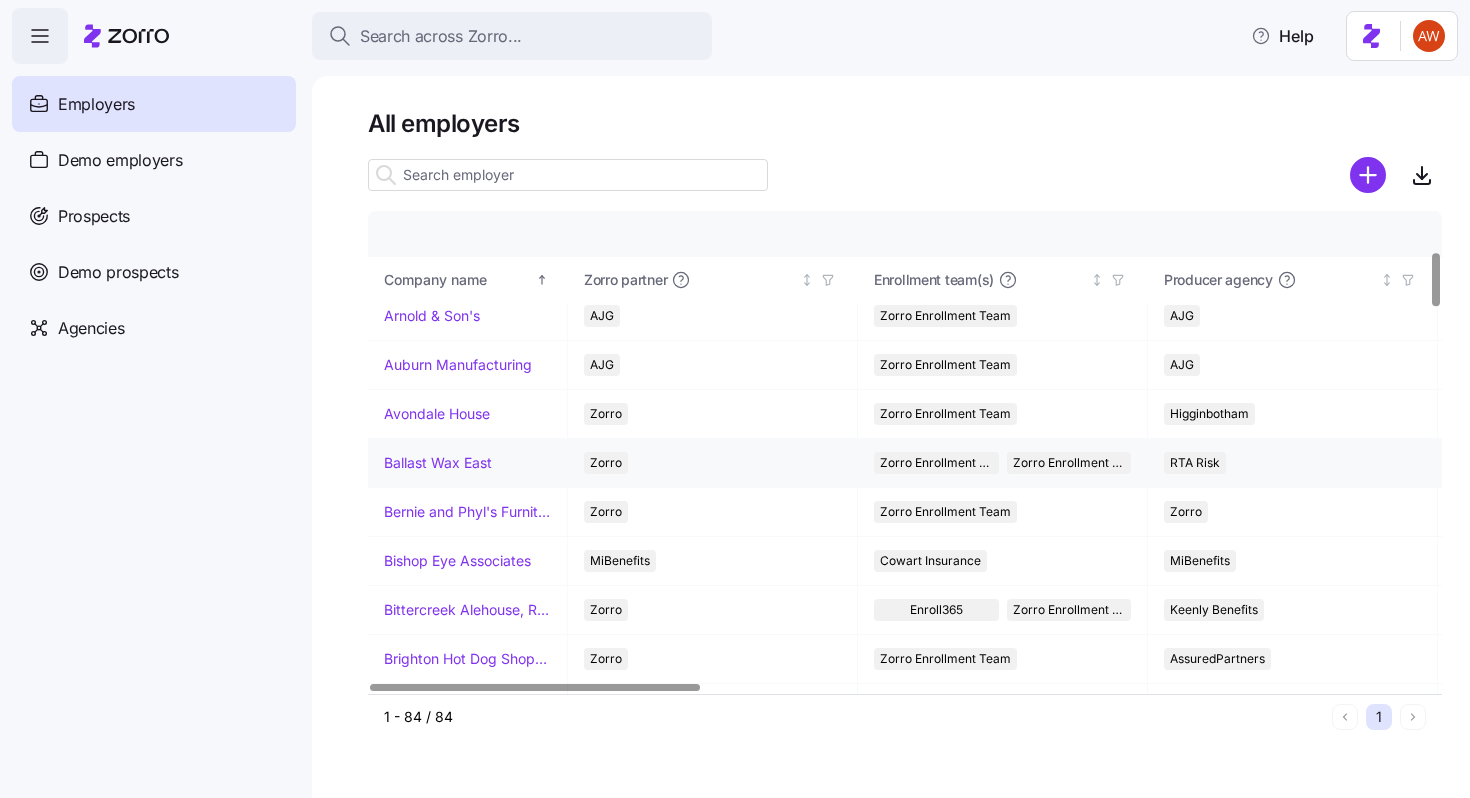 click on "Ballast Wax East" at bounding box center (438, 463) 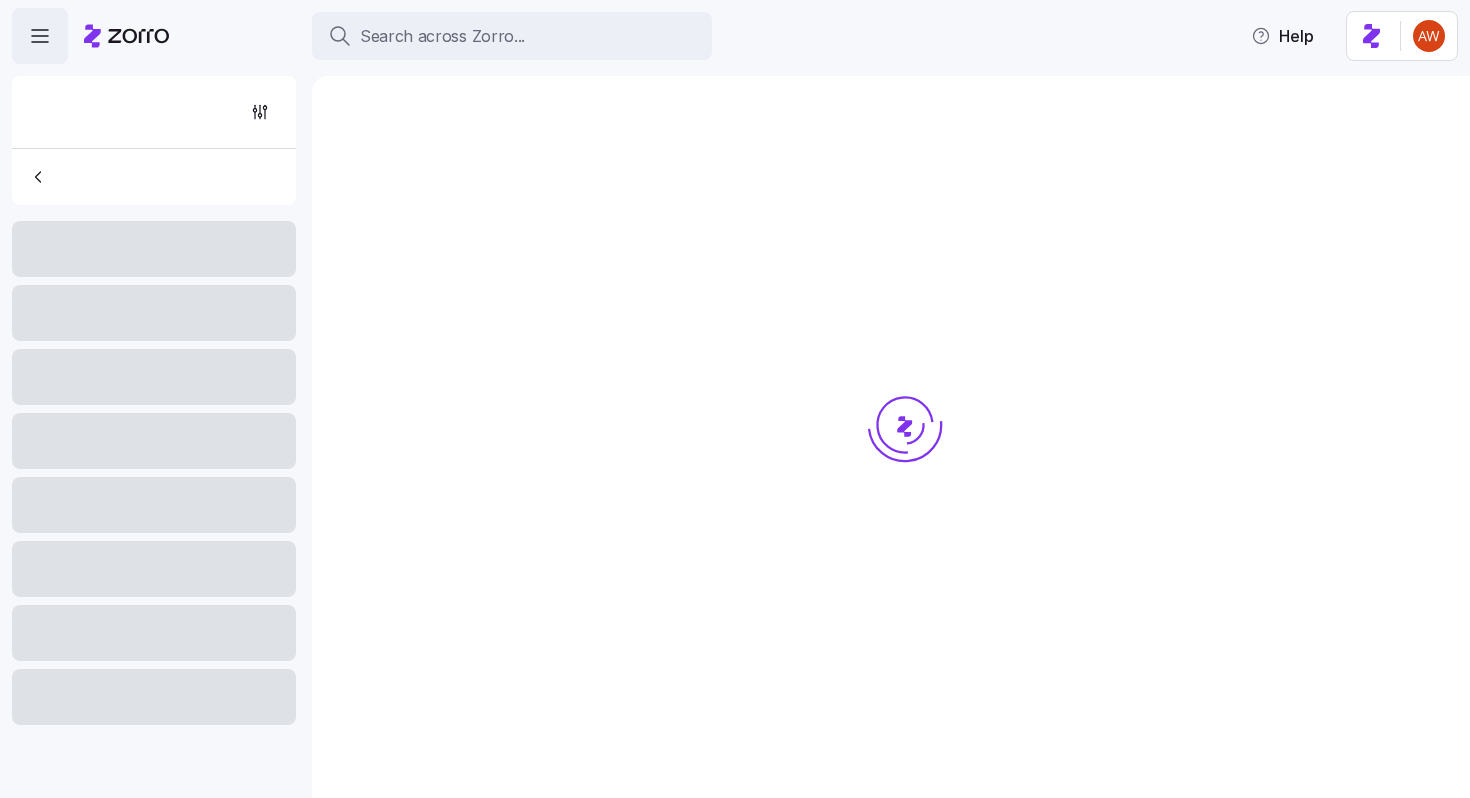 scroll, scrollTop: 0, scrollLeft: 0, axis: both 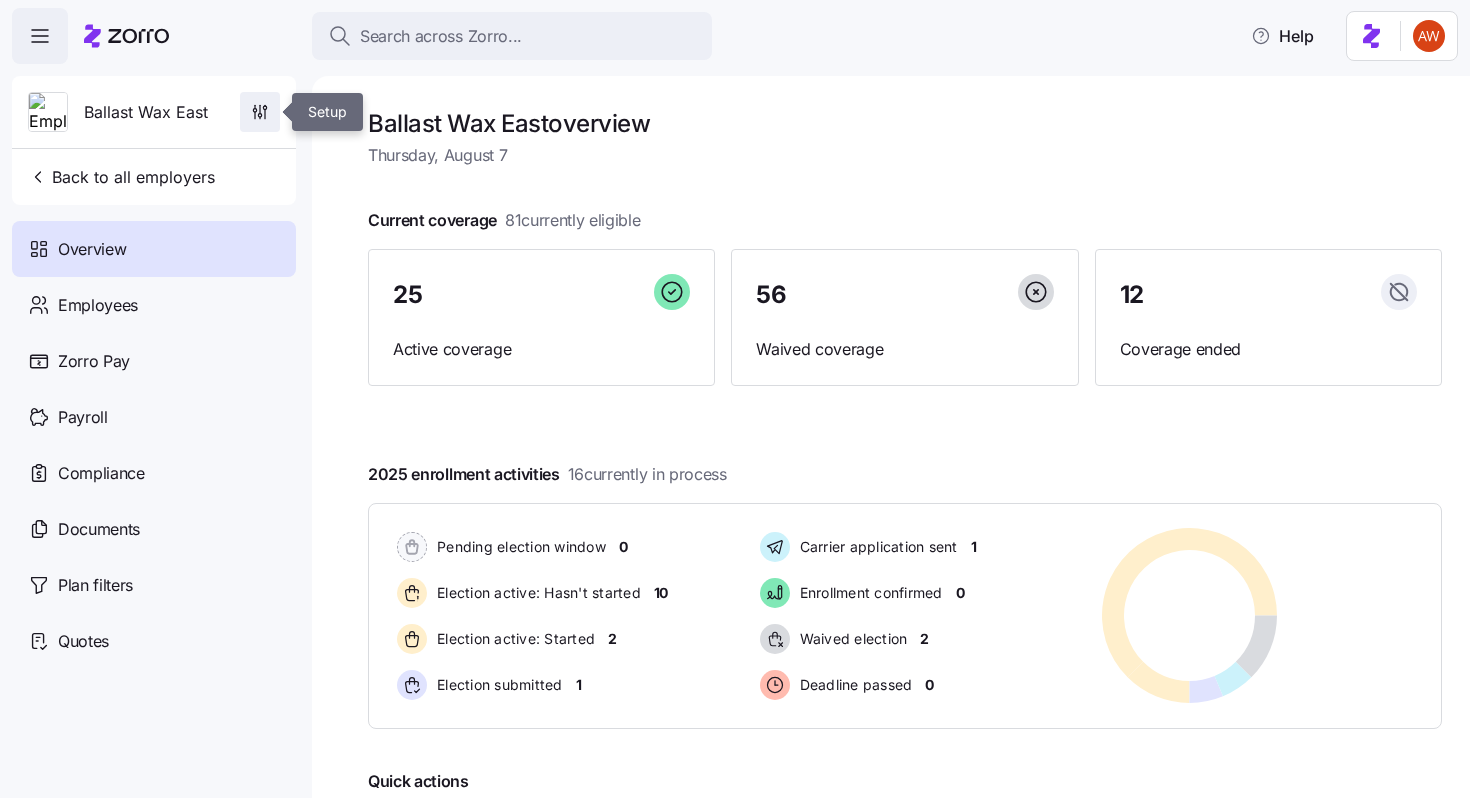 click 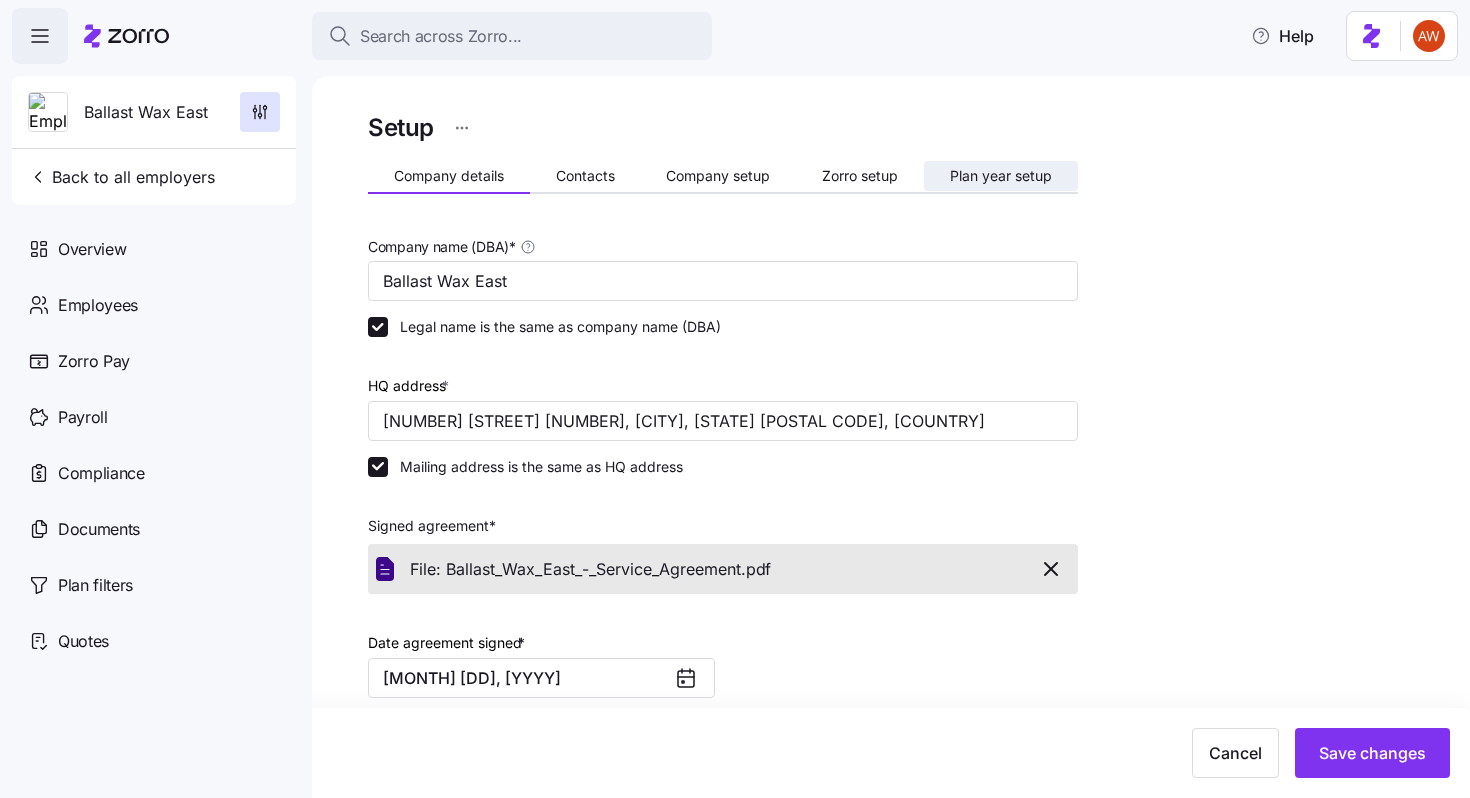 click on "Plan year setup" at bounding box center (1001, 176) 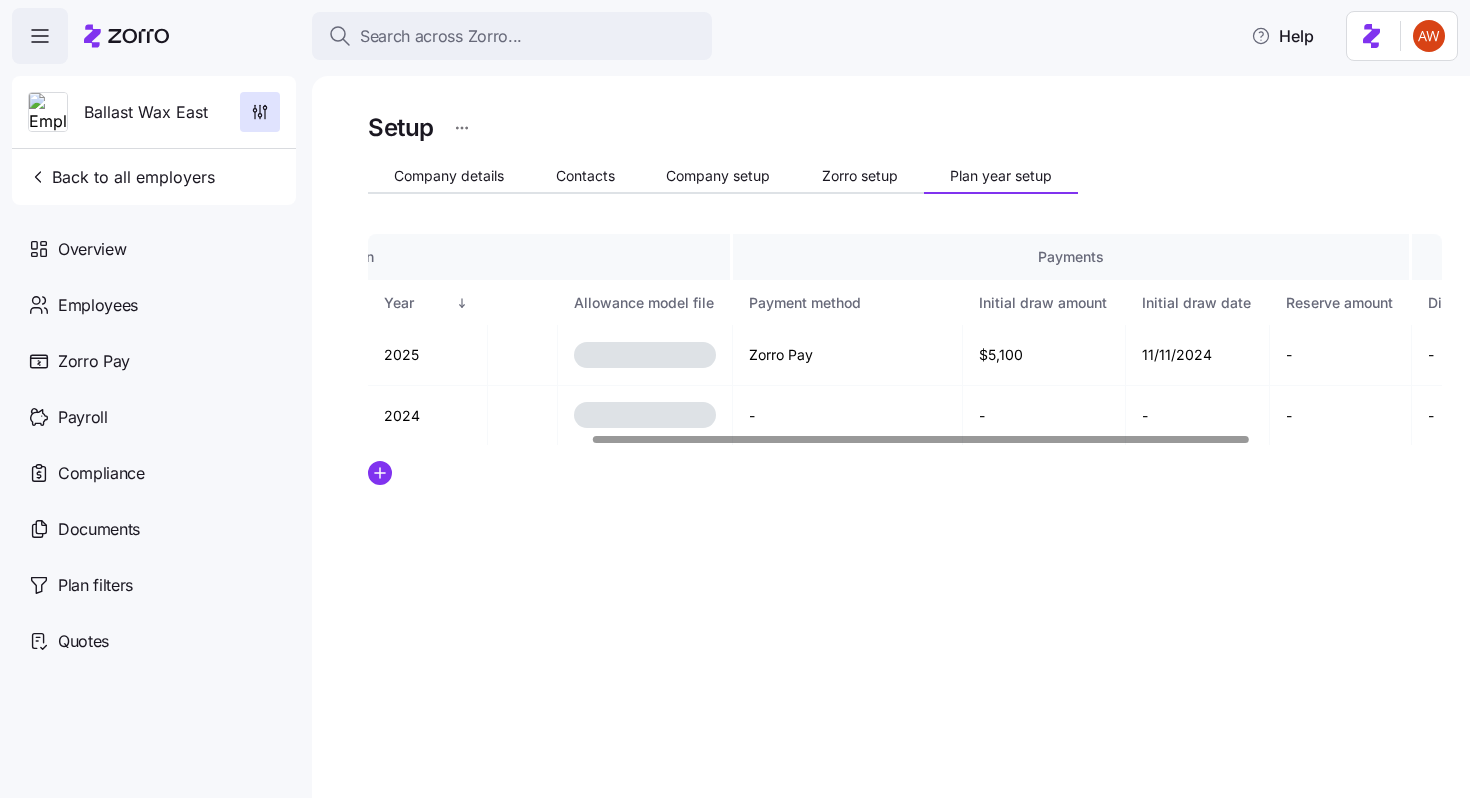 scroll, scrollTop: 0, scrollLeft: 315, axis: horizontal 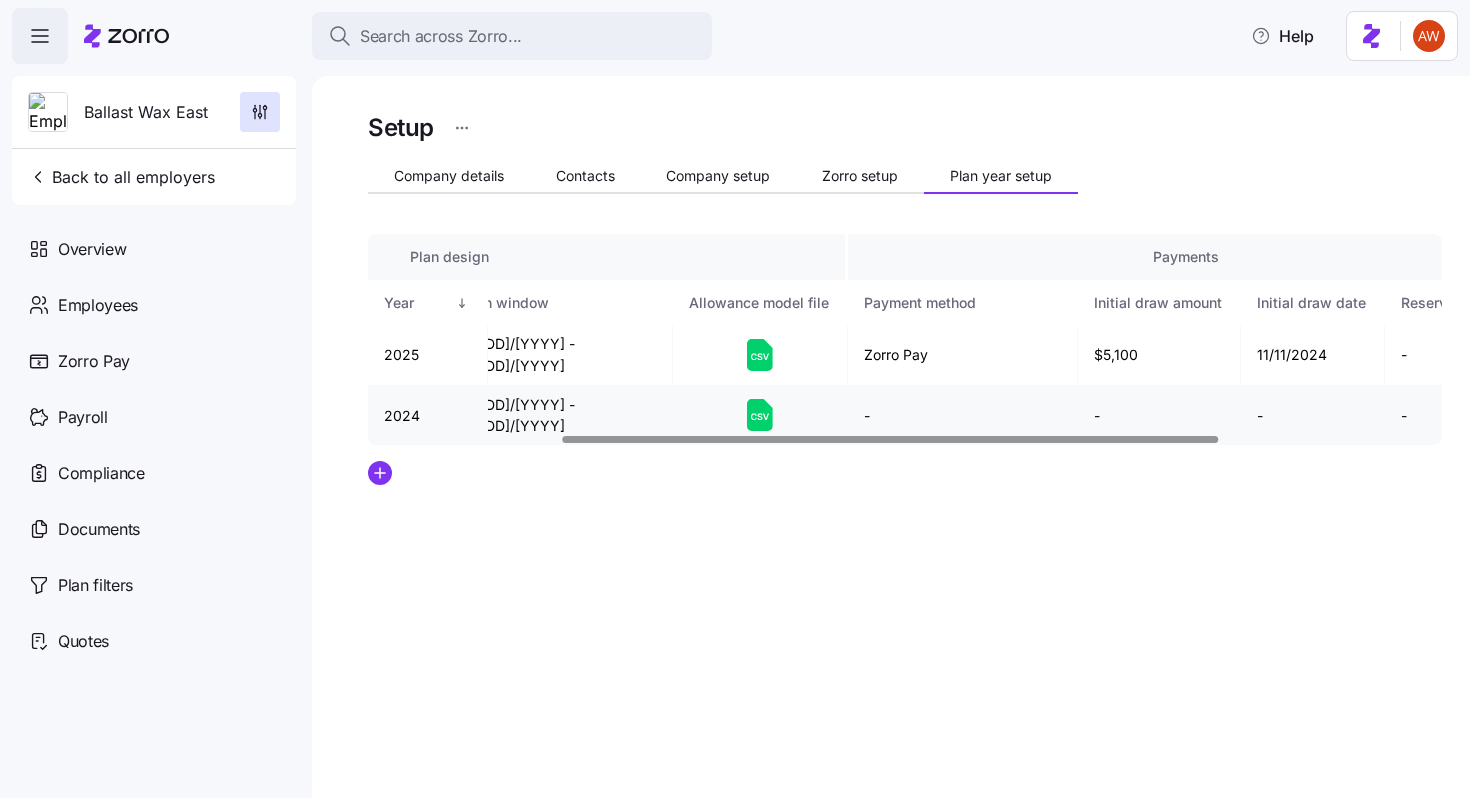 click 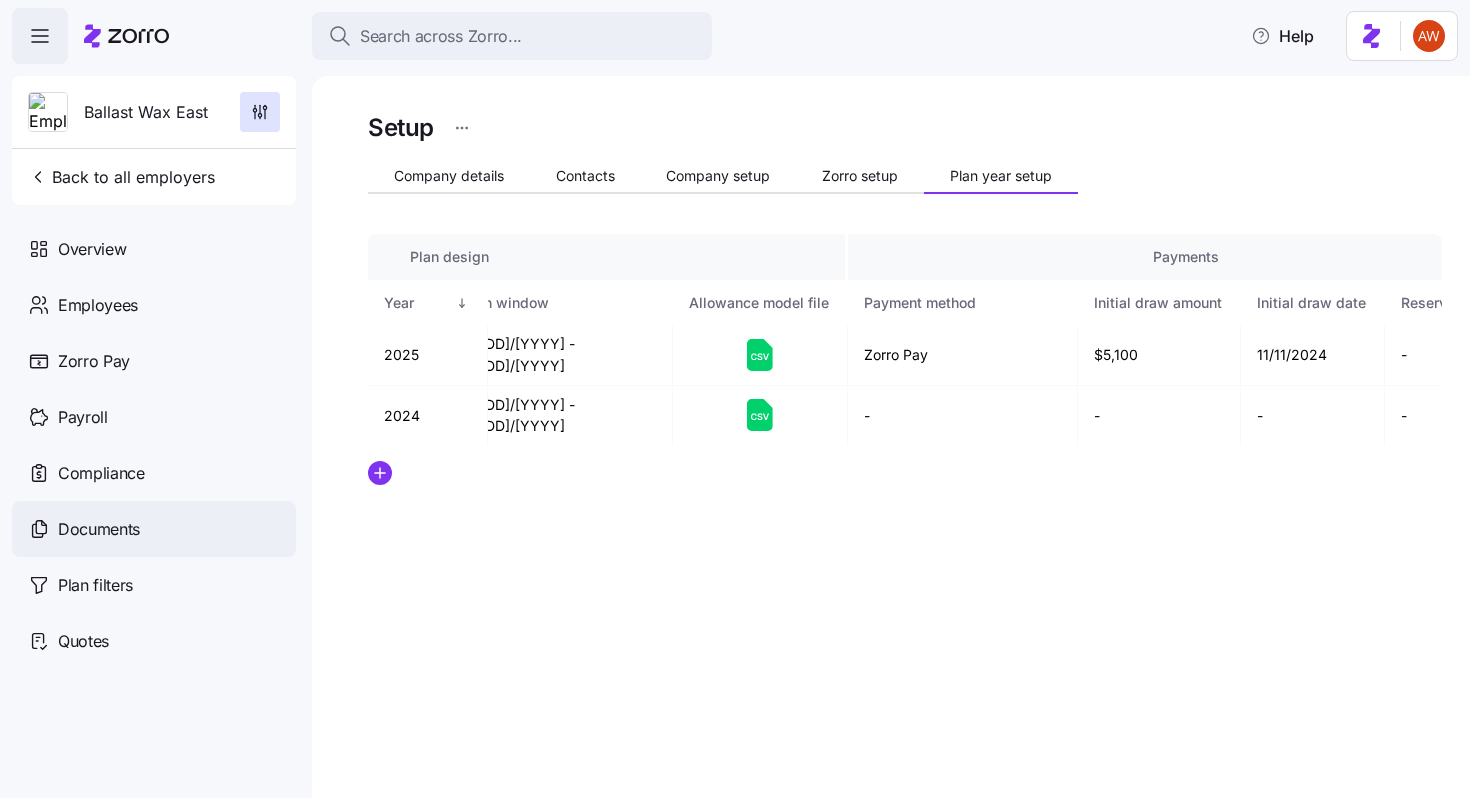 click on "Documents" at bounding box center (99, 529) 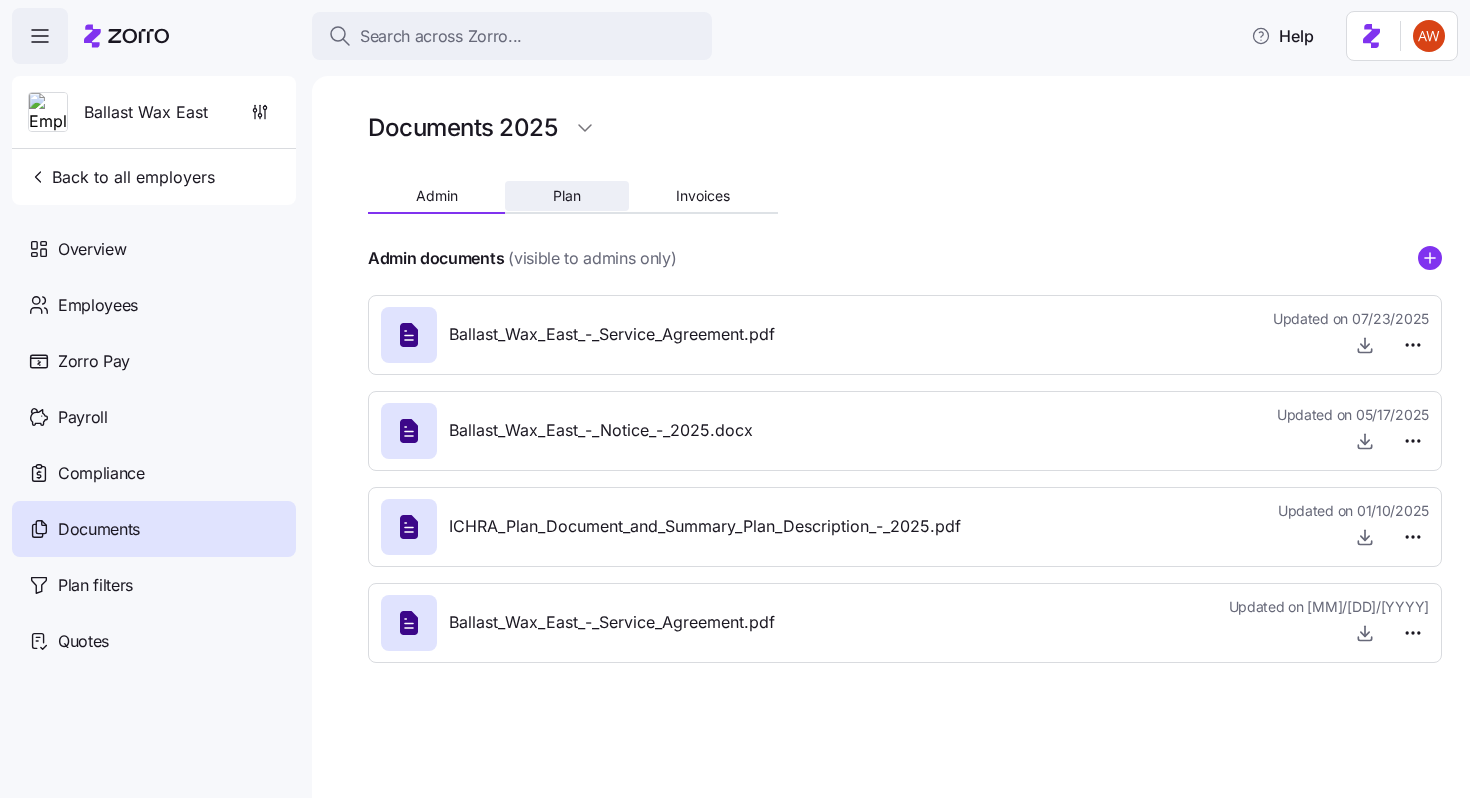click on "Plan" at bounding box center [567, 196] 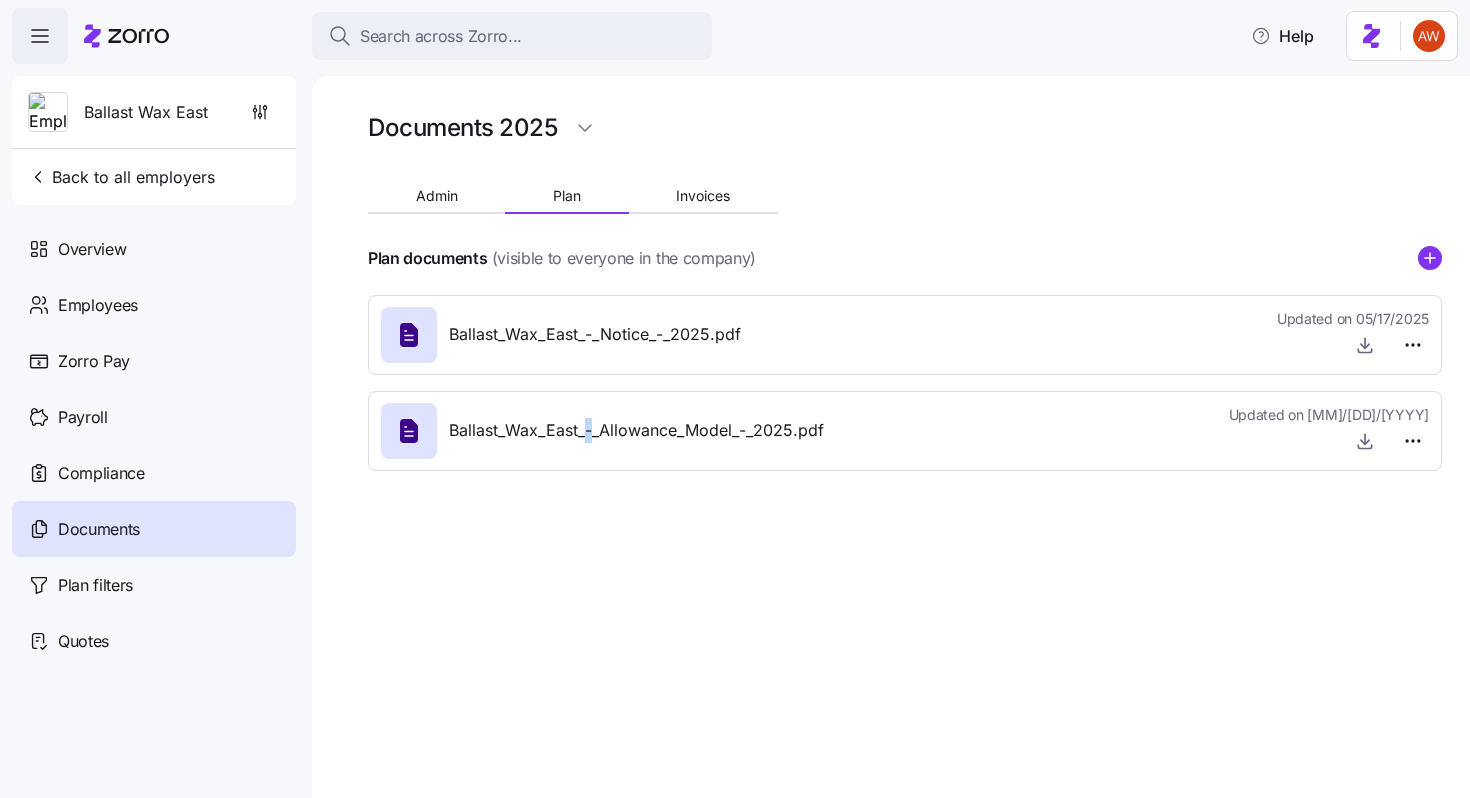 click on "Ballast_Wax_East_-_Allowance_Model_-_2025.pdf" at bounding box center (636, 430) 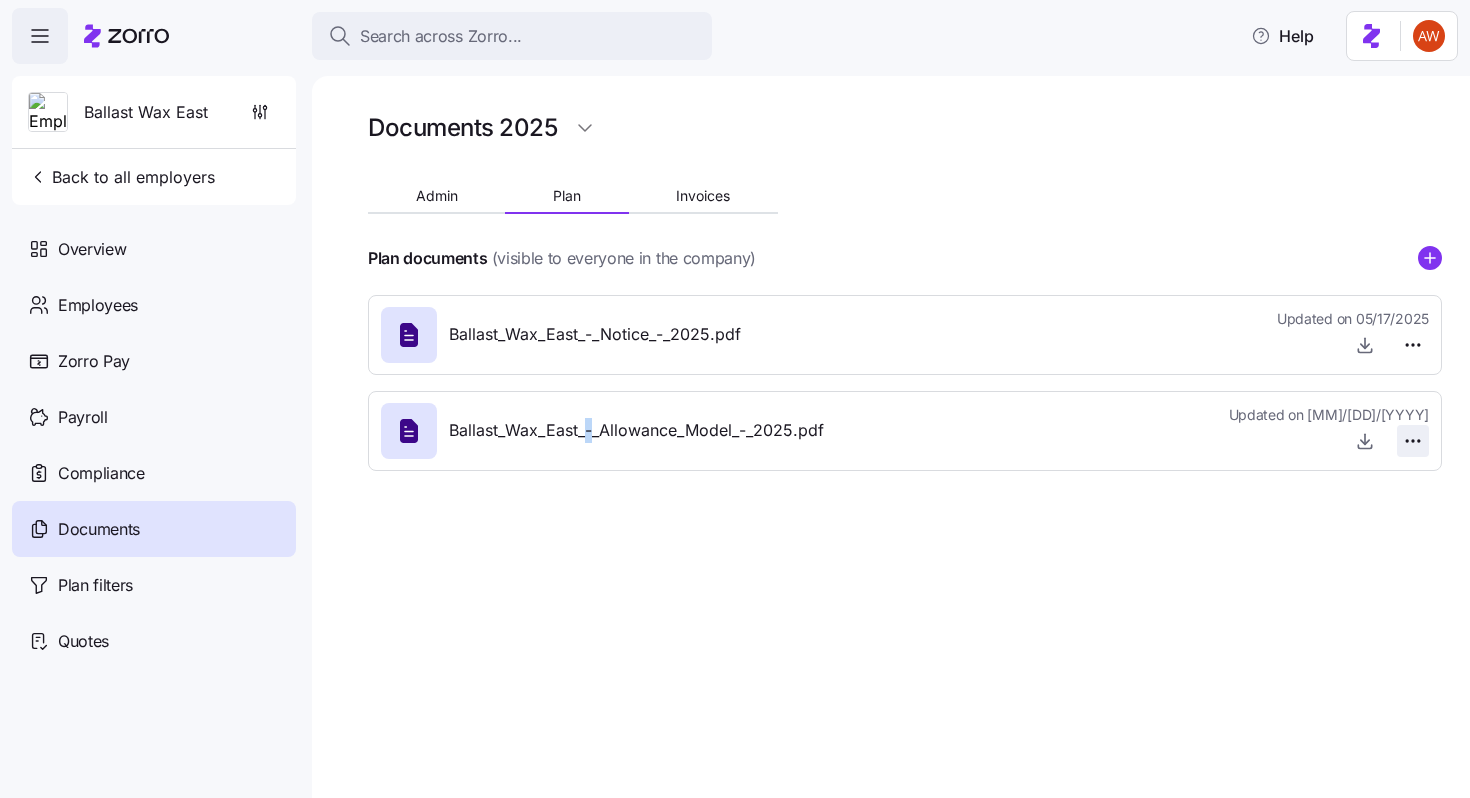 click on "Search across Zorro... Help Ballast Wax East Back to all employers Overview Employees Zorro Pay Payroll Compliance Documents Plan filters Quotes Documents 2025 Admin Plan Invoices Plan documents (visible to everyone in the company) Ballast_Wax_East_-_Notice_-_2025.pdf Updated on [MM]/[DD]/[YYYY] Ballast_Wax_East_-_Allowance_Model_-_2025.pdf Updated on [MM]/[DD]/[YYYY] Documents" at bounding box center [735, 393] 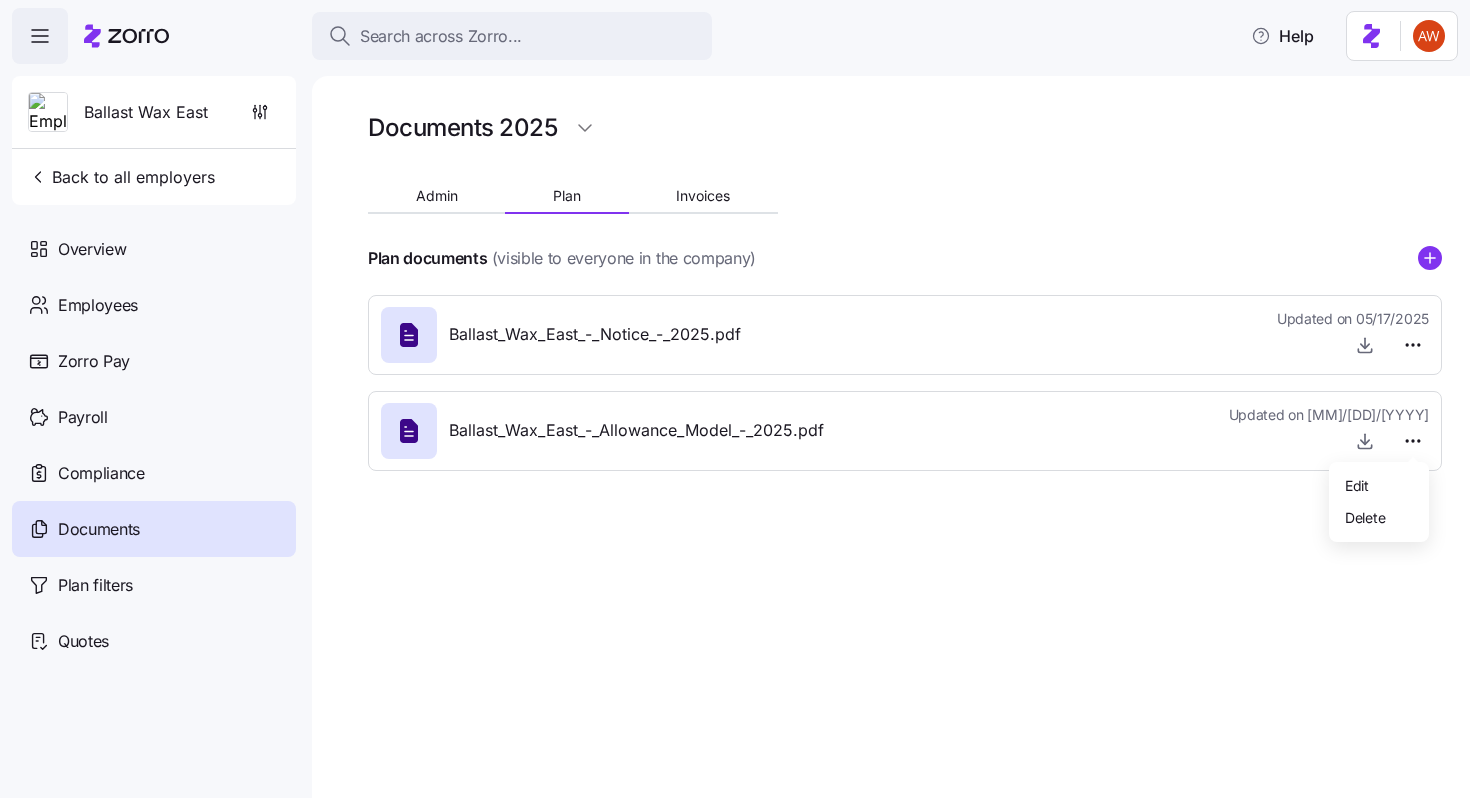 click on "Search across Zorro... Help Ballast Wax East Back to all employers Overview Employees Zorro Pay Payroll Compliance Documents Plan filters Quotes Documents 2025 Admin Plan Invoices Plan documents (visible to everyone in the company) Ballast_Wax_East_-_Notice_-_2025.pdf Updated on [MM]/[DD]/[YYYY] Ballast_Wax_East_-_Allowance_Model_-_2025.pdf Updated on [MM]/[DD]/[YYYY] Documents Edit Delete" at bounding box center (735, 393) 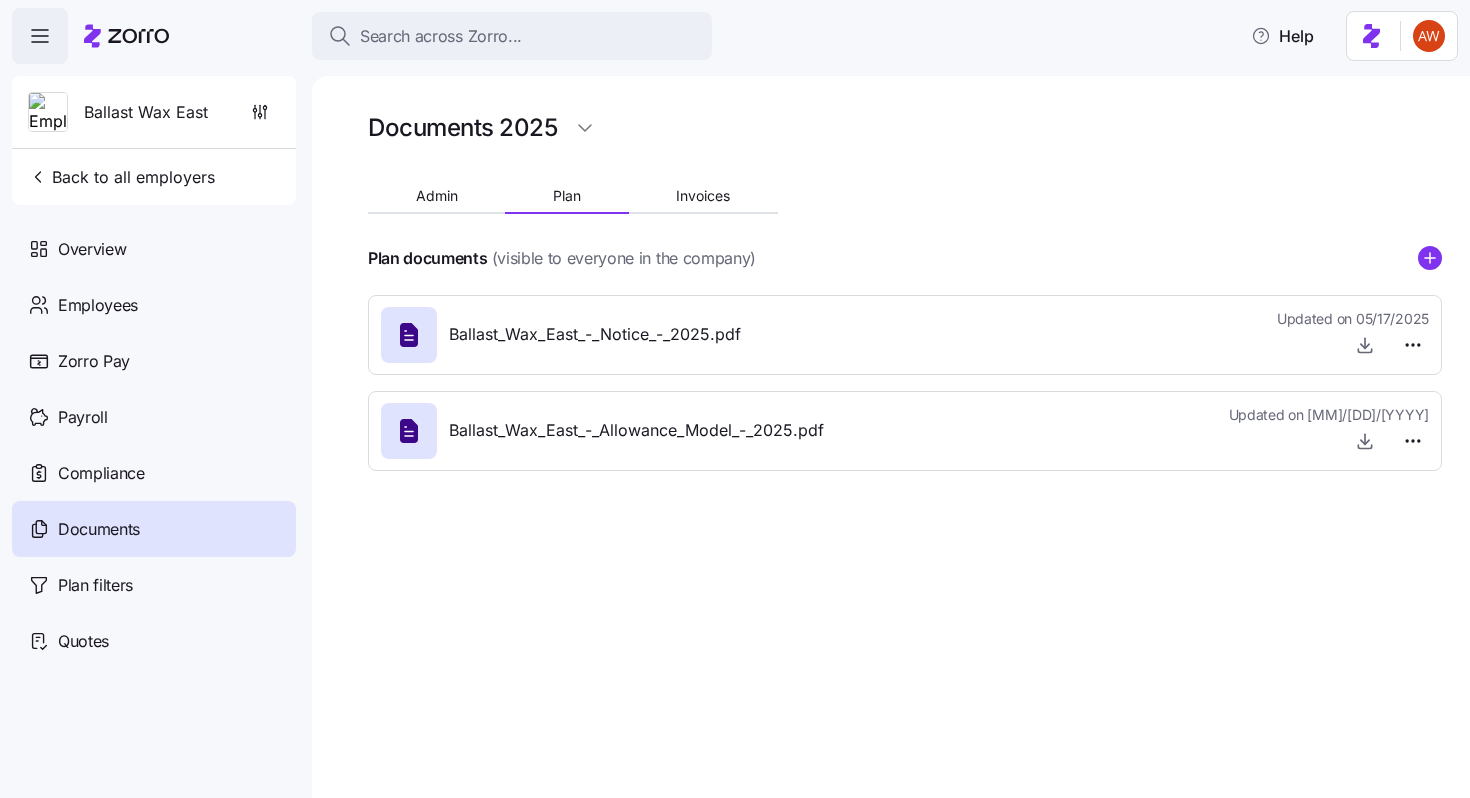 click 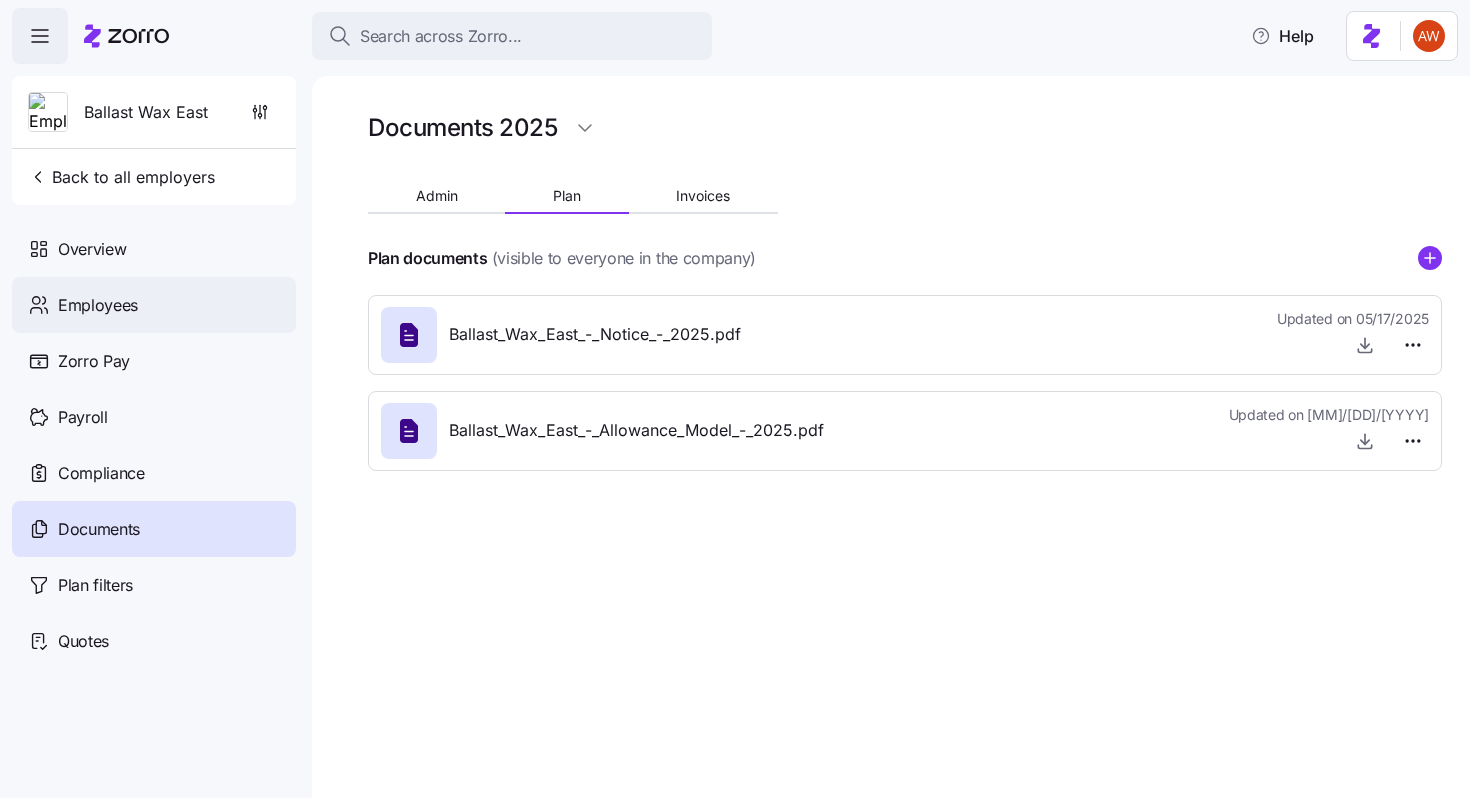 click on "Employees" at bounding box center (154, 305) 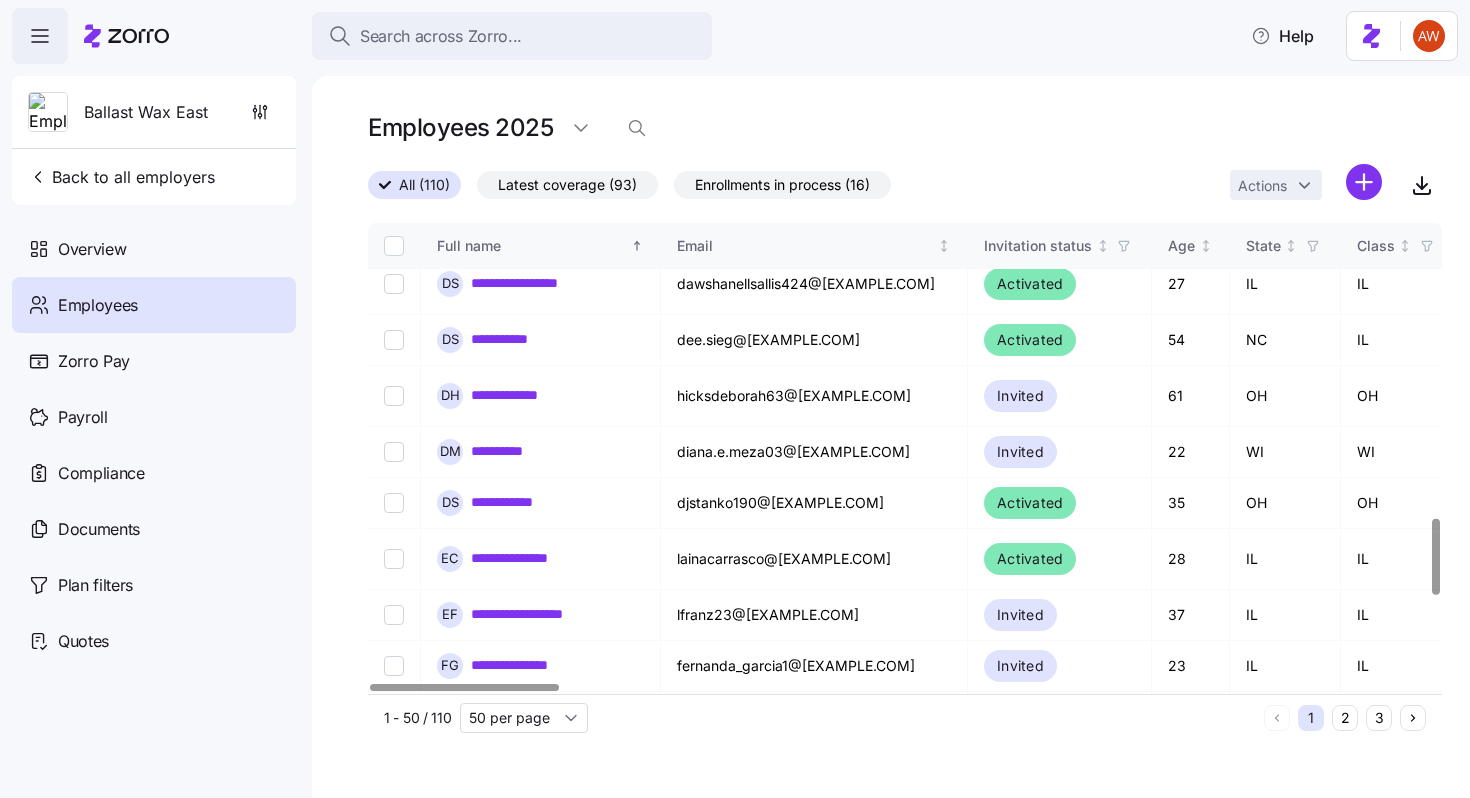 scroll, scrollTop: 1813, scrollLeft: 0, axis: vertical 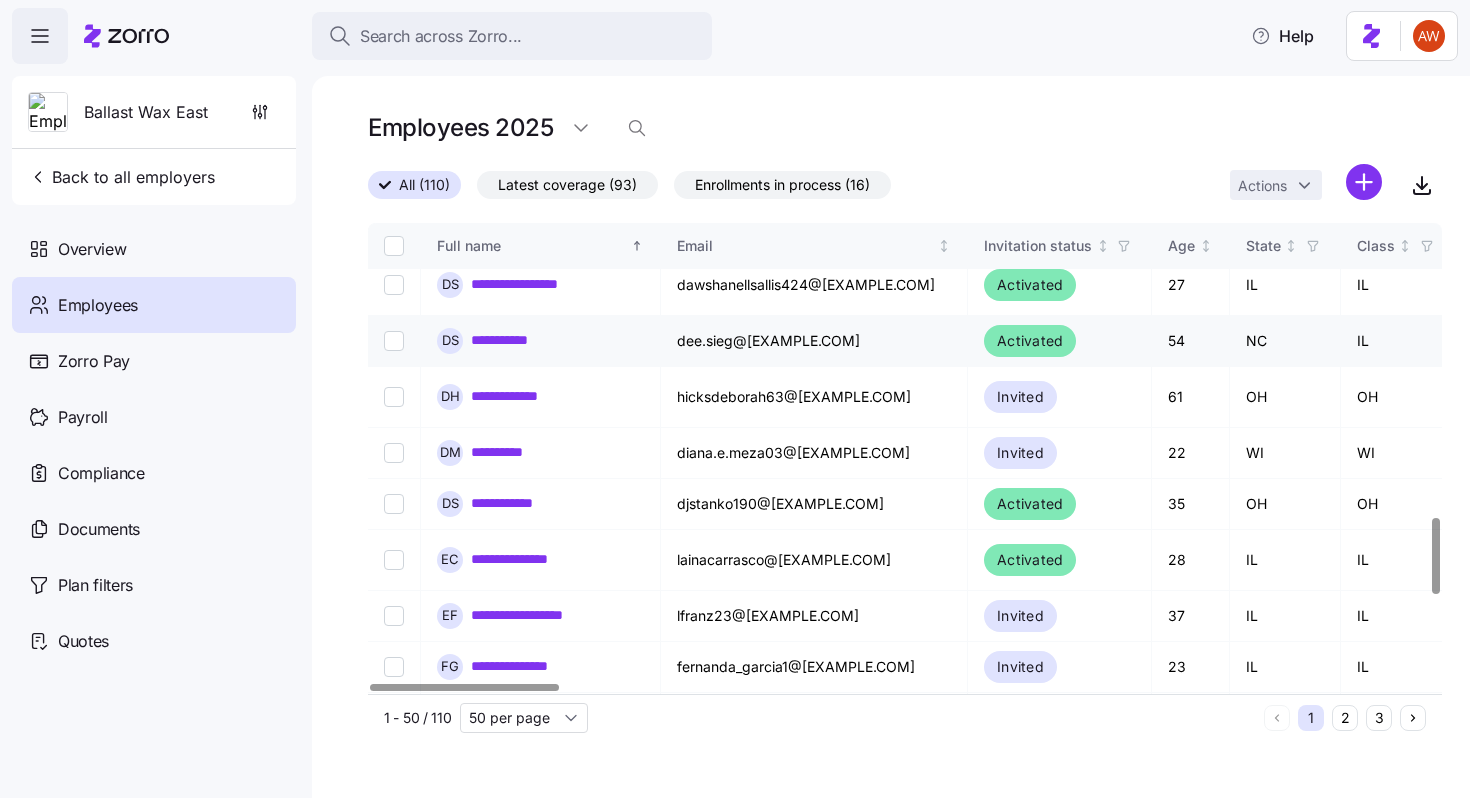click on "**********" at bounding box center (513, 340) 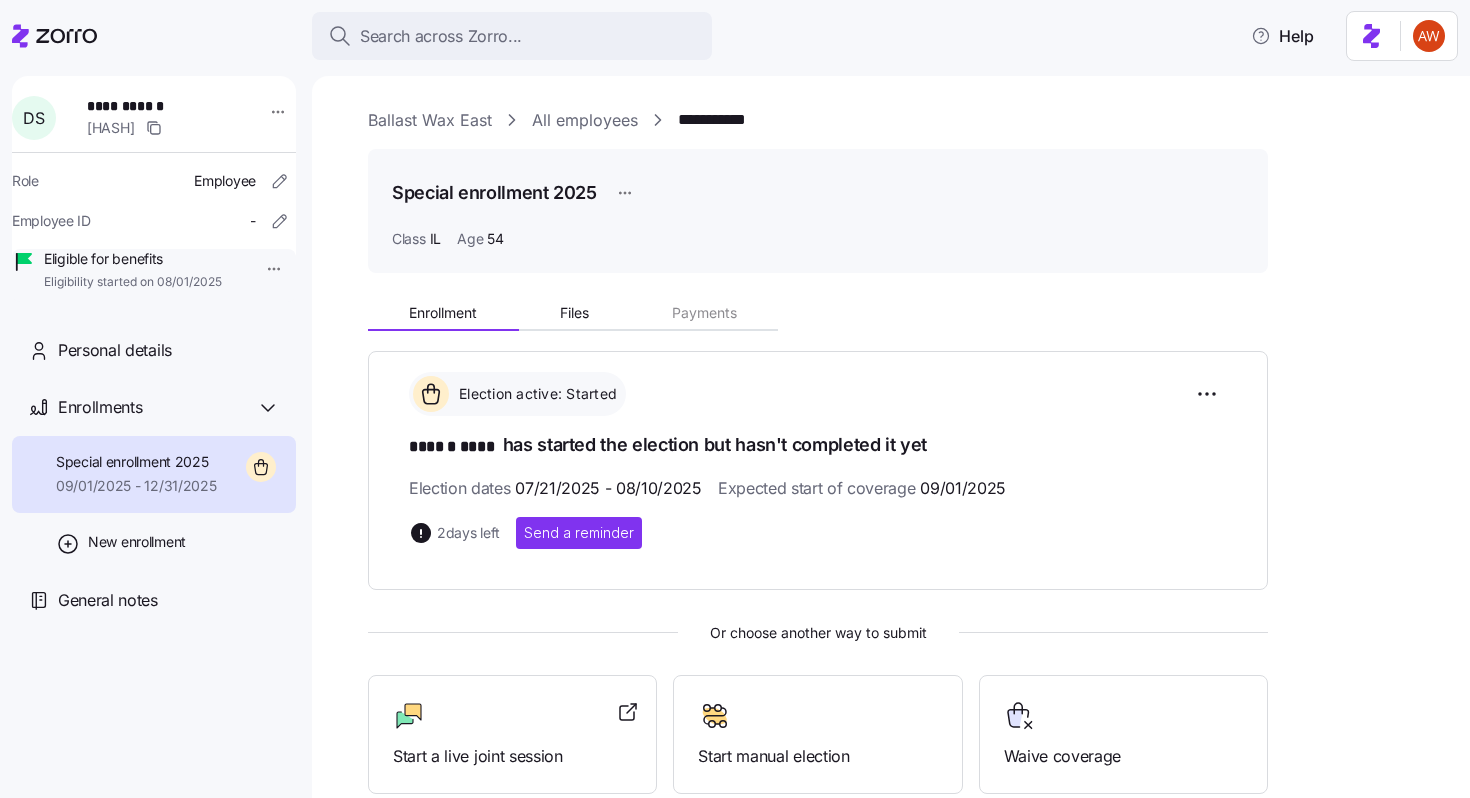 click on "Ballast Wax East" at bounding box center (430, 120) 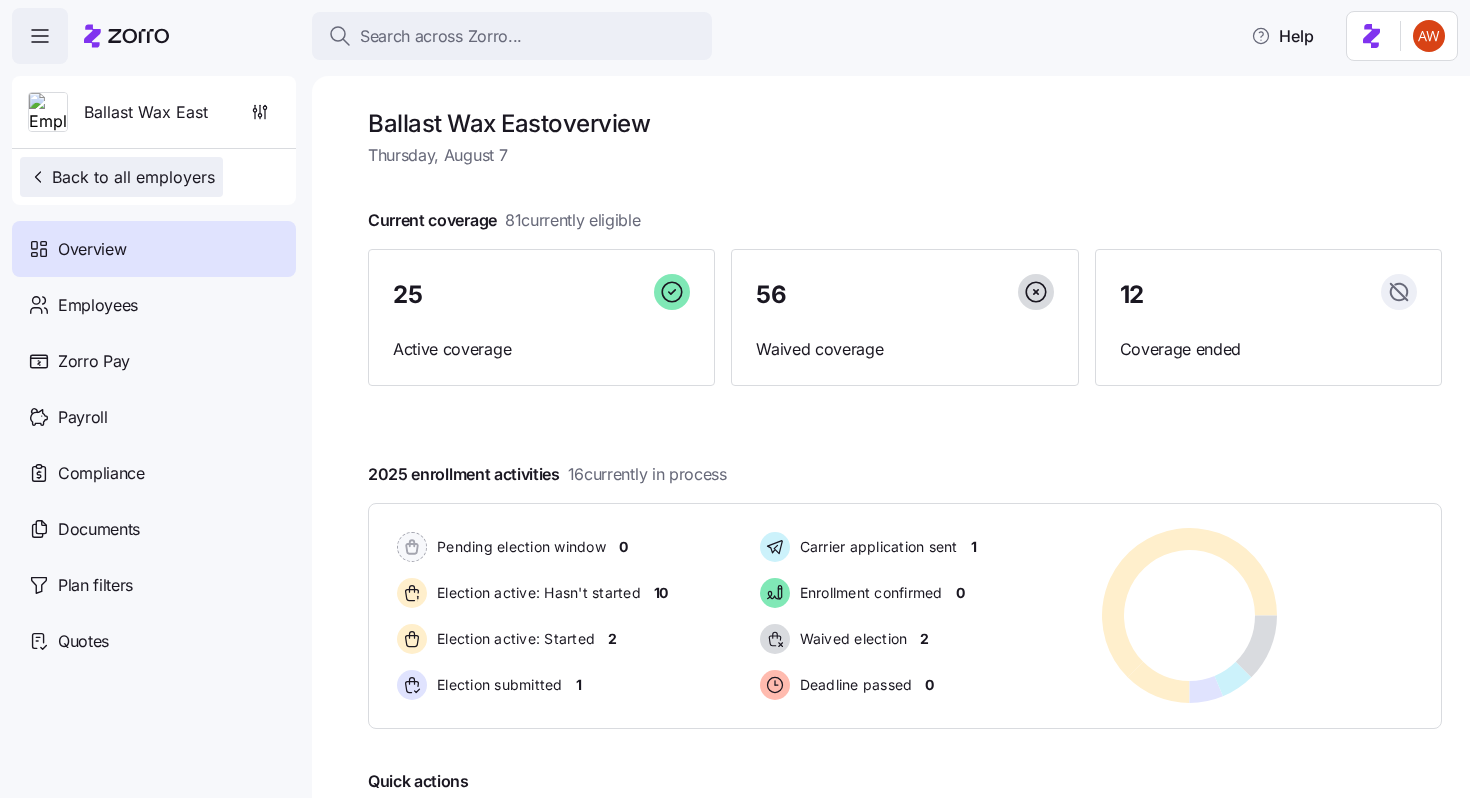 click on "Back to all employers" at bounding box center [121, 177] 